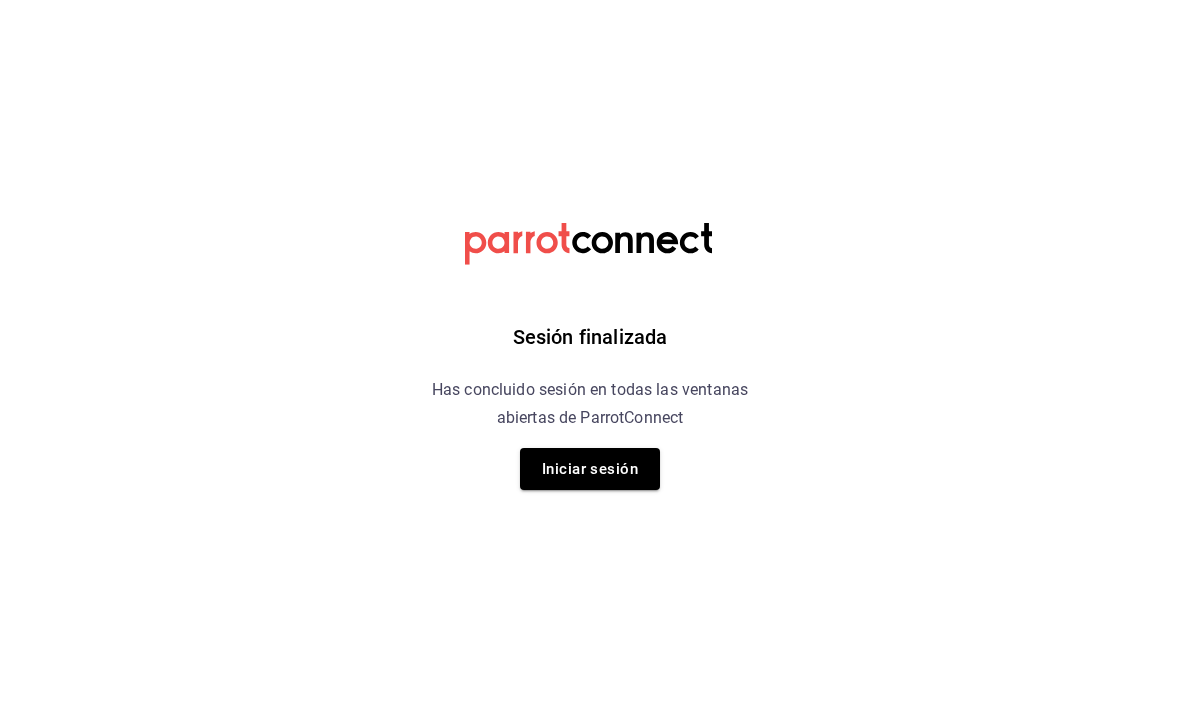 scroll, scrollTop: 0, scrollLeft: 0, axis: both 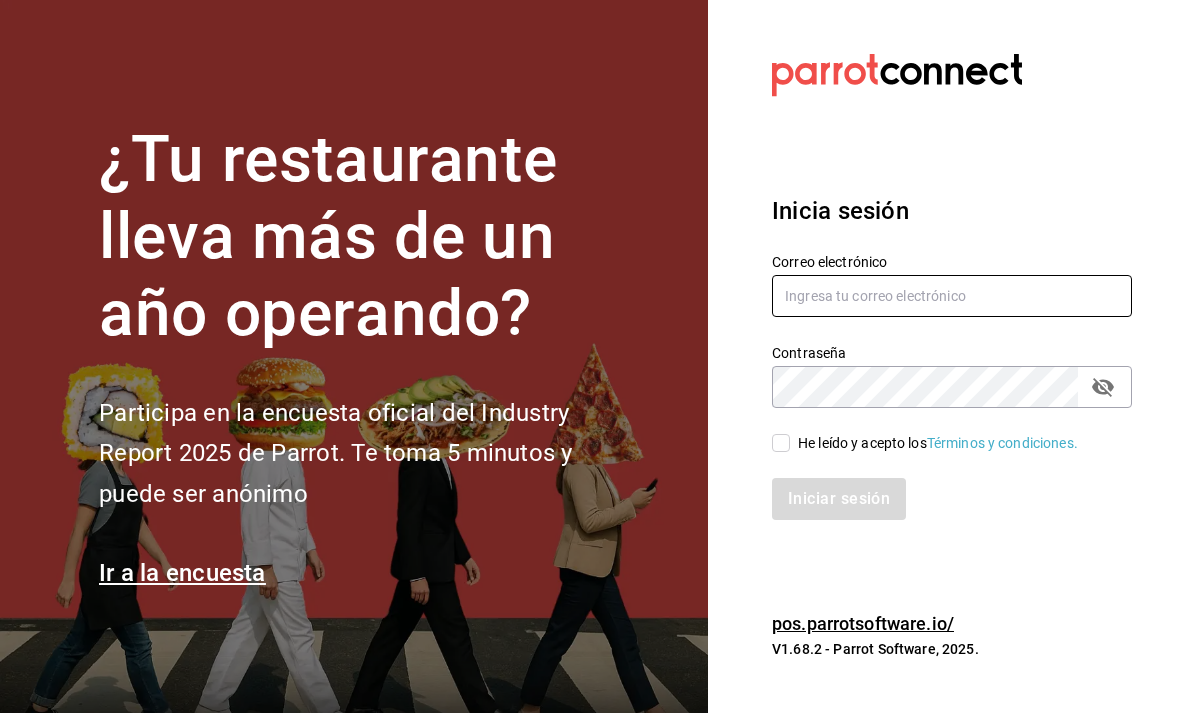 click at bounding box center [952, 296] 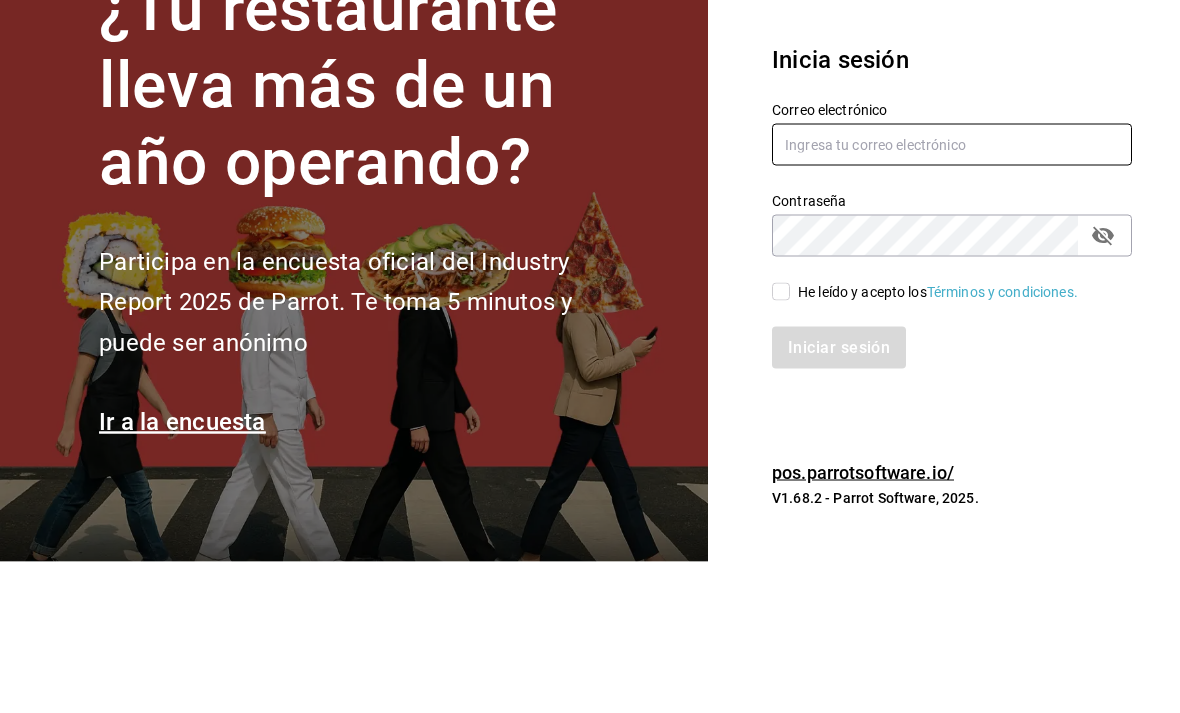 type on "[EMAIL]" 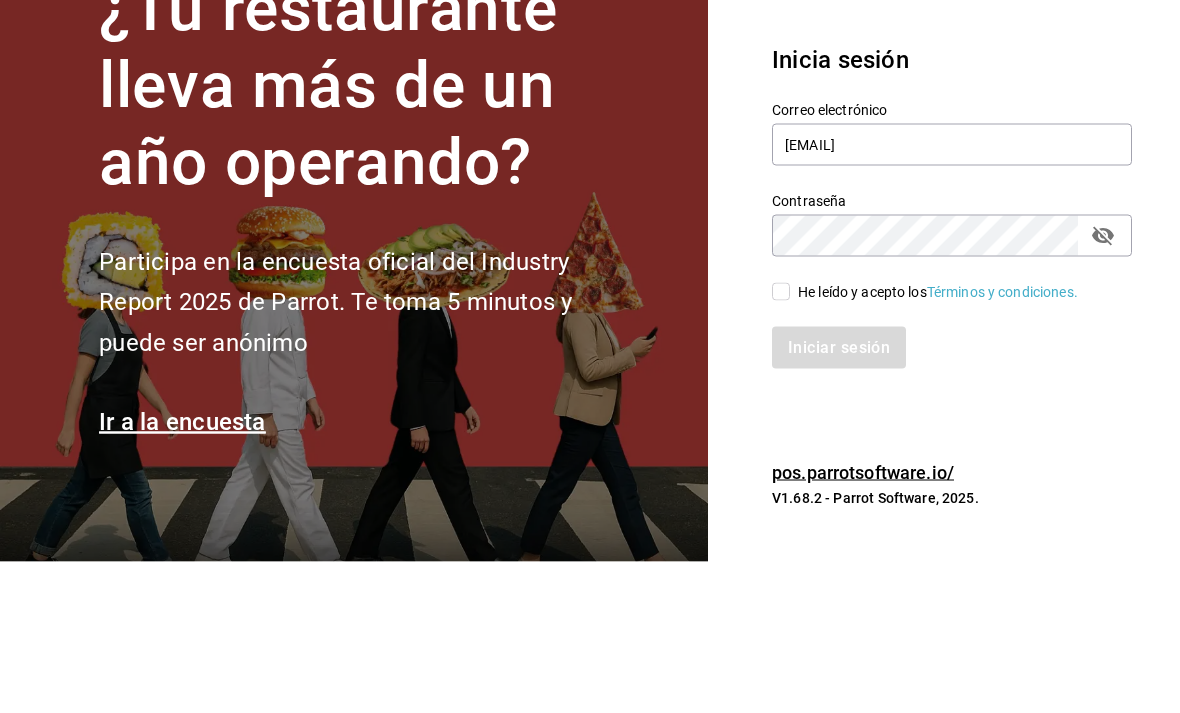 scroll, scrollTop: 64, scrollLeft: 0, axis: vertical 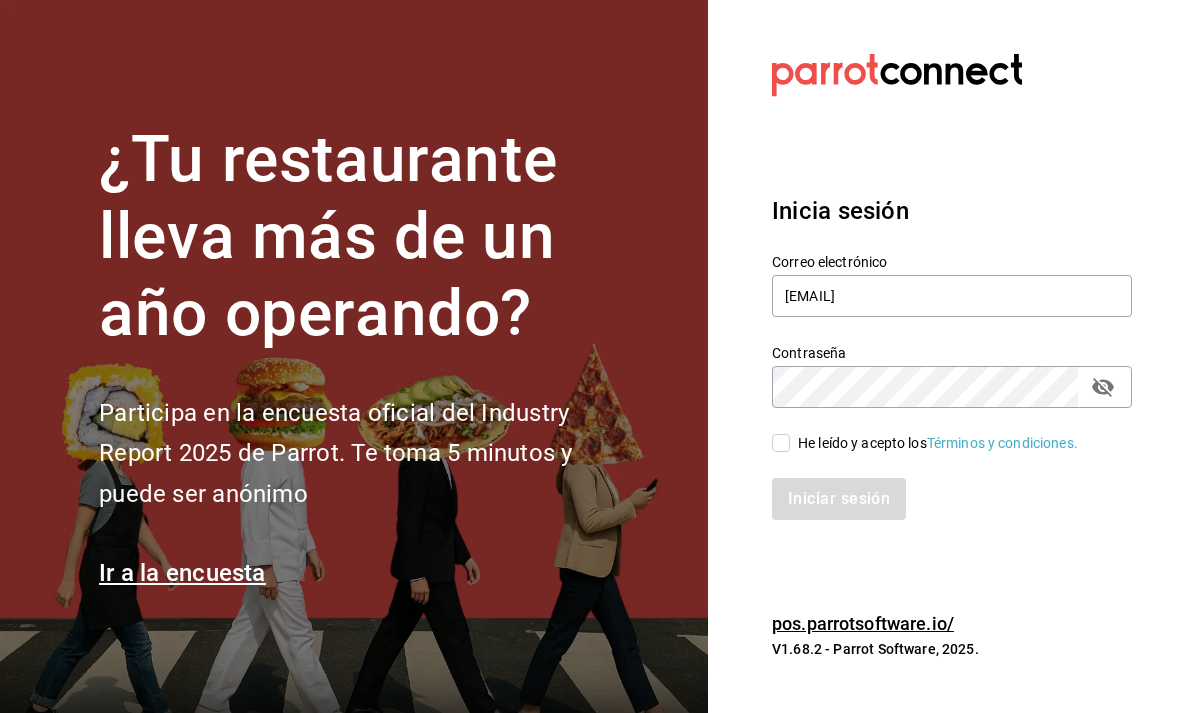 click on "He leído y acepto los  Términos y condiciones." at bounding box center [781, 443] 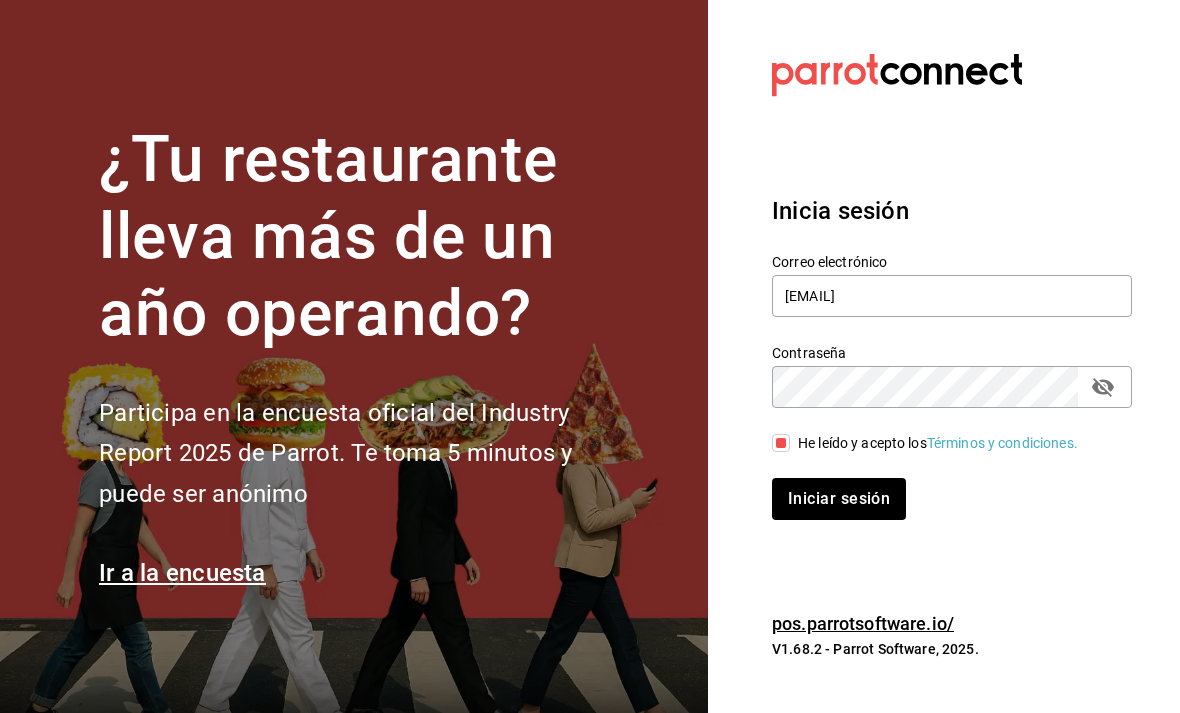 click on "Iniciar sesión" at bounding box center [839, 499] 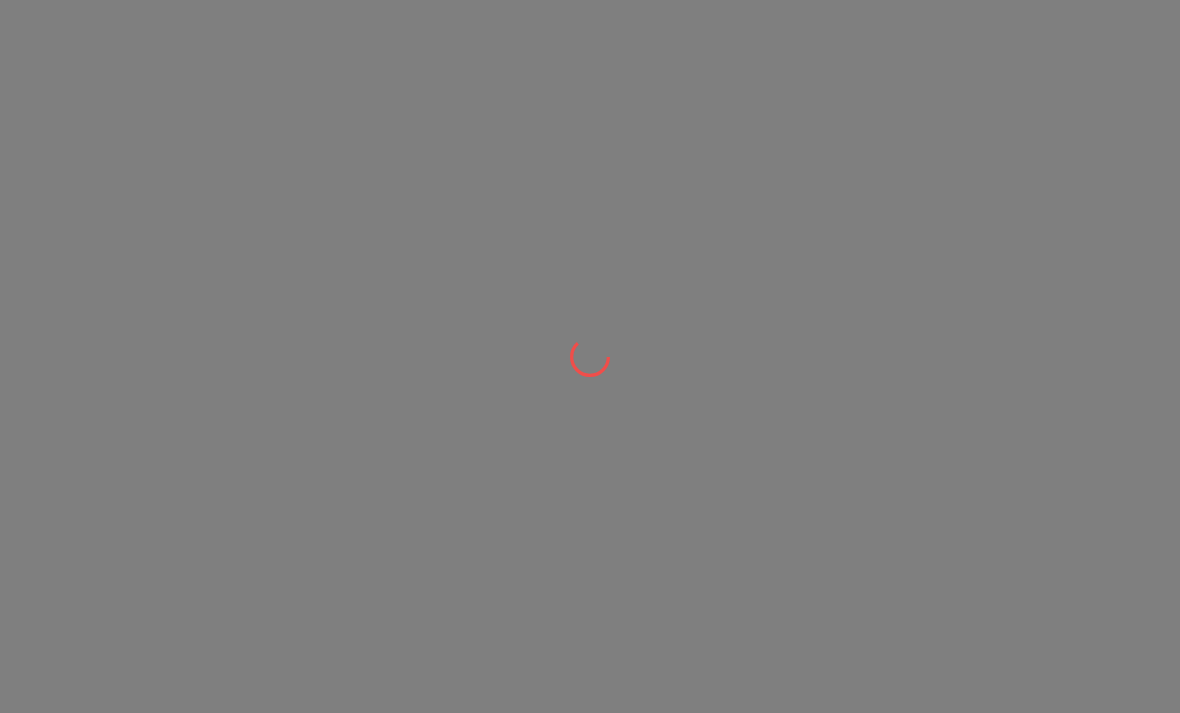 scroll, scrollTop: 0, scrollLeft: 0, axis: both 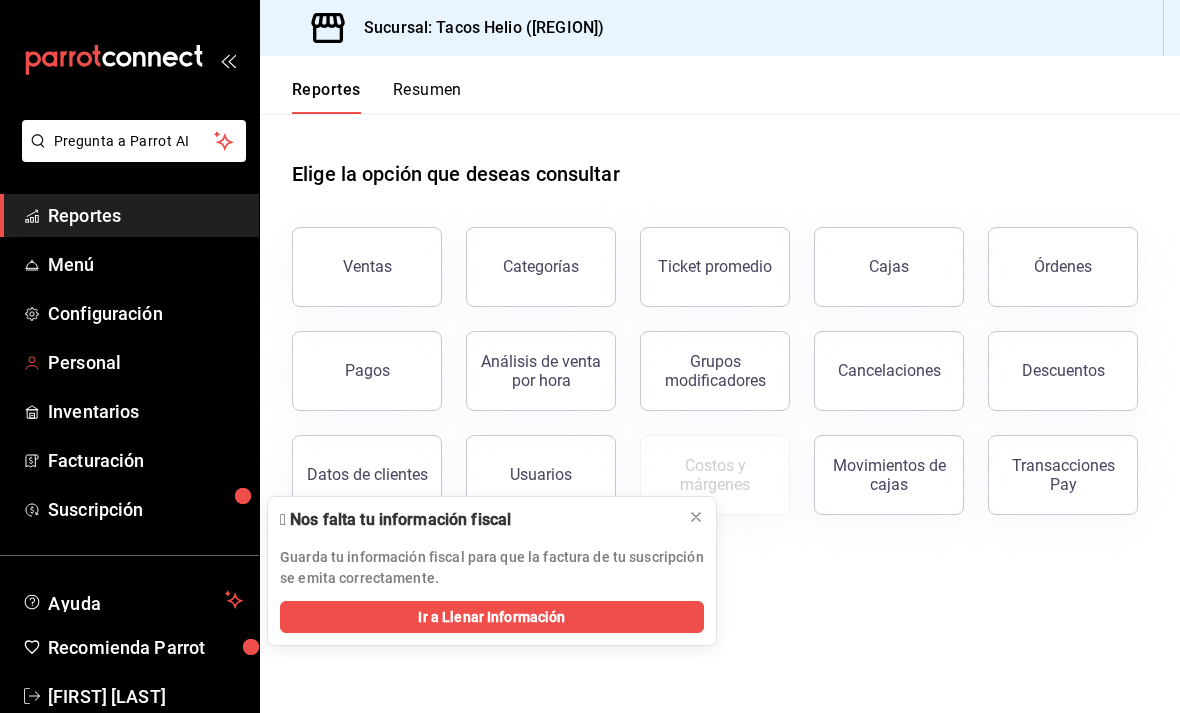 click on "Personal" at bounding box center [145, 362] 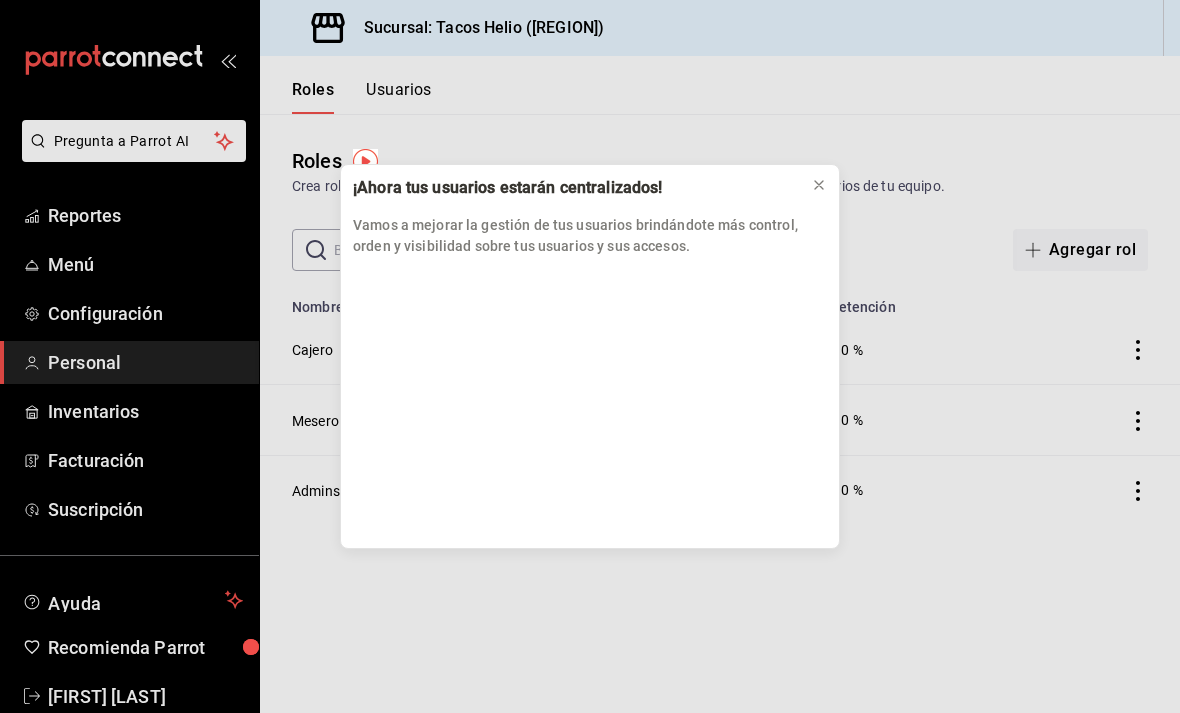 click 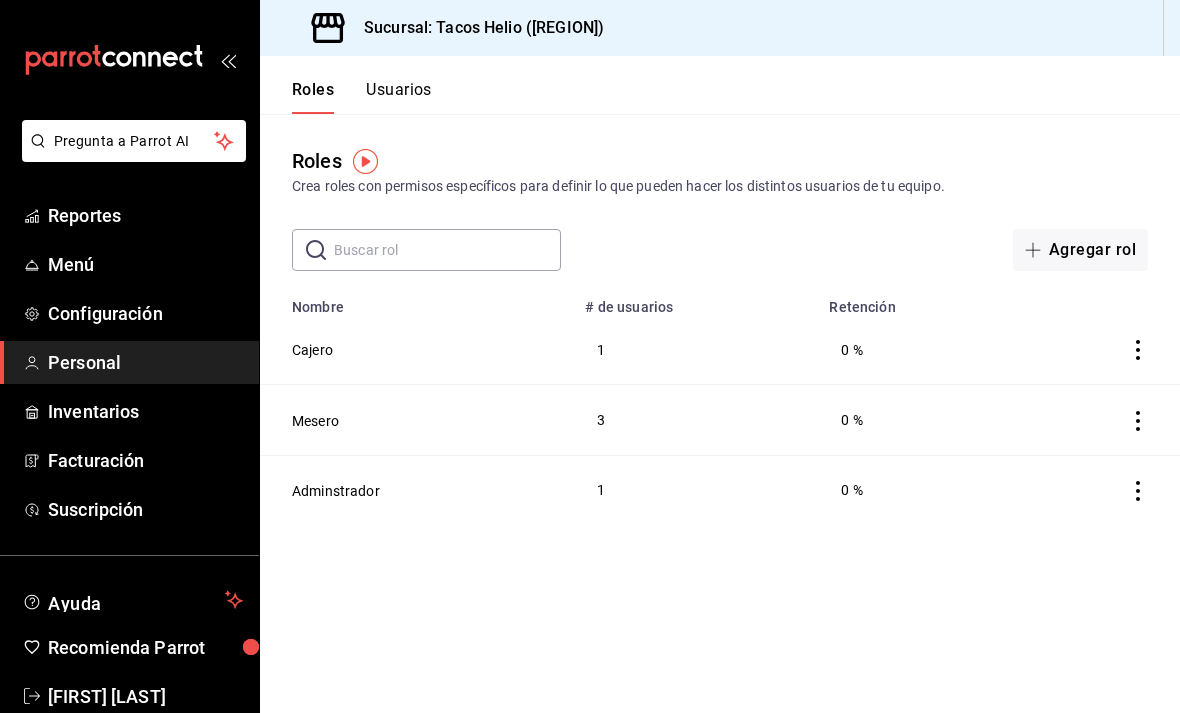 scroll, scrollTop: 64, scrollLeft: 0, axis: vertical 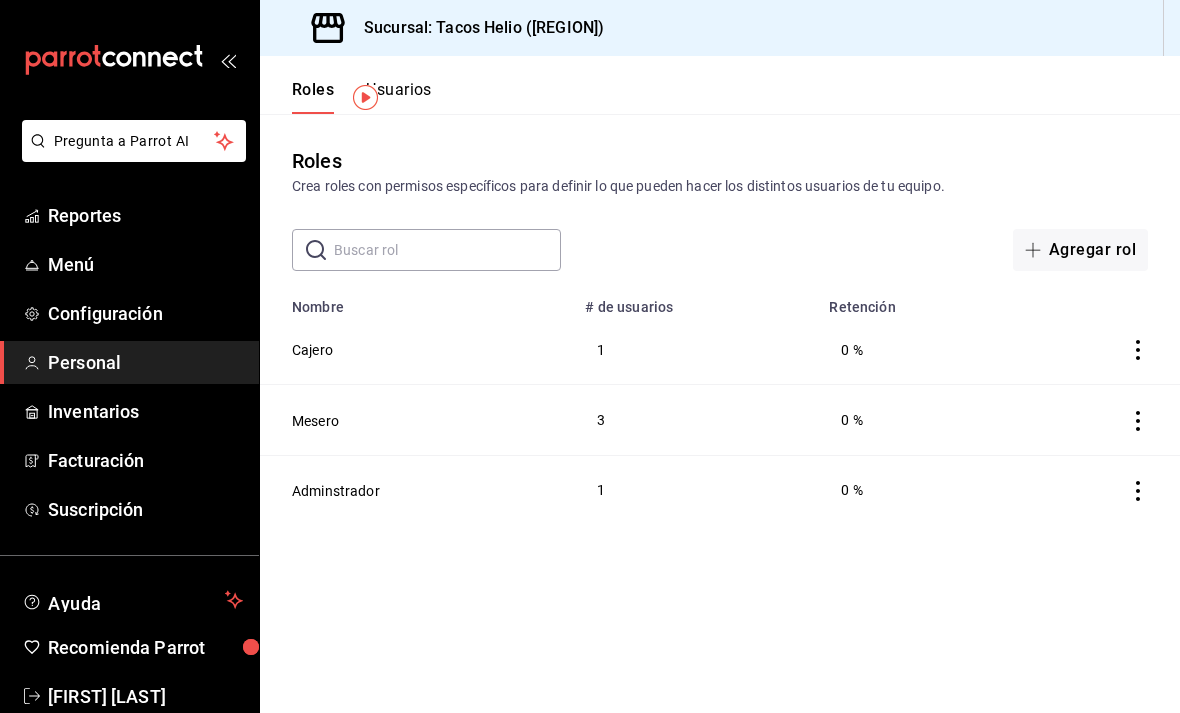 click on "Cajero" at bounding box center (416, 350) 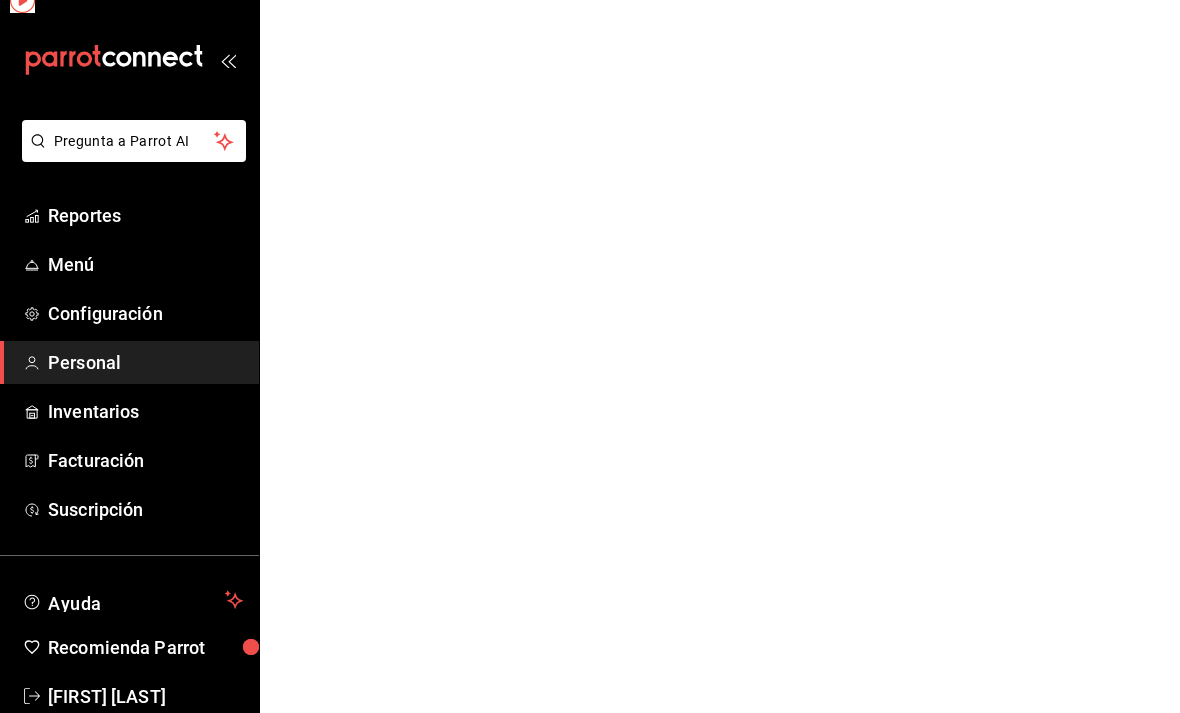 scroll, scrollTop: 0, scrollLeft: 0, axis: both 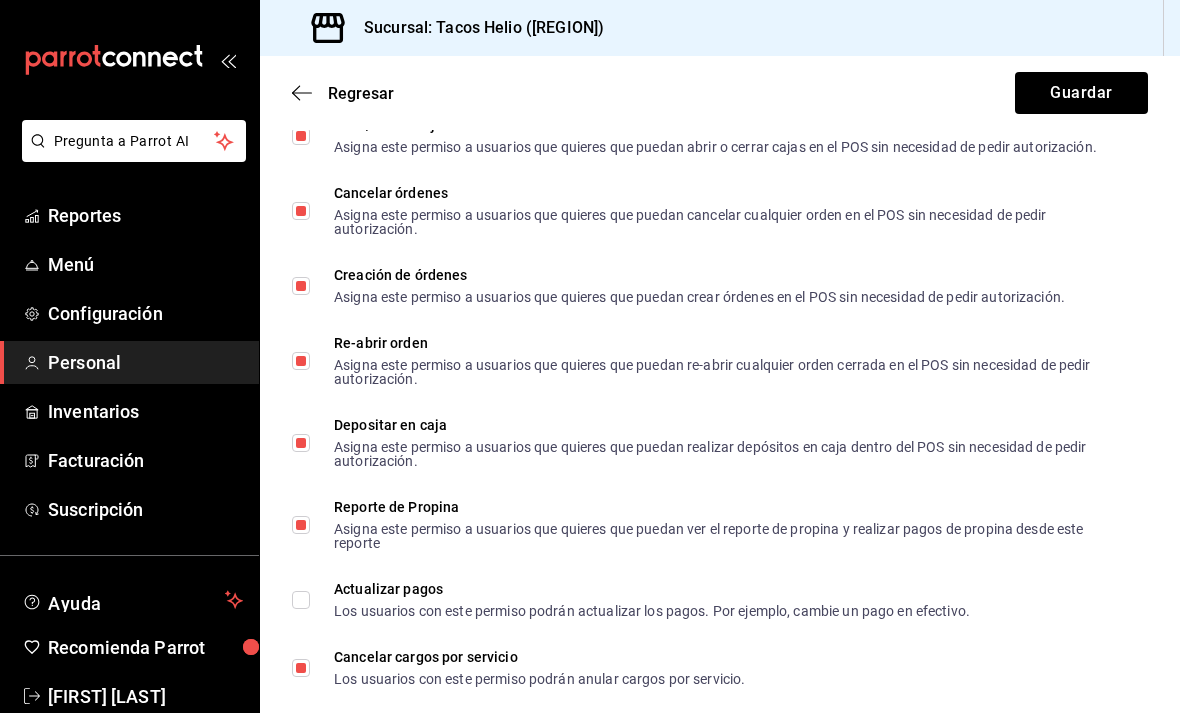click on "Depositar en caja Asigna este permiso a usuarios que quieres que puedan realizar depósitos en caja dentro del POS sin necesidad de pedir autorización." at bounding box center [301, 443] 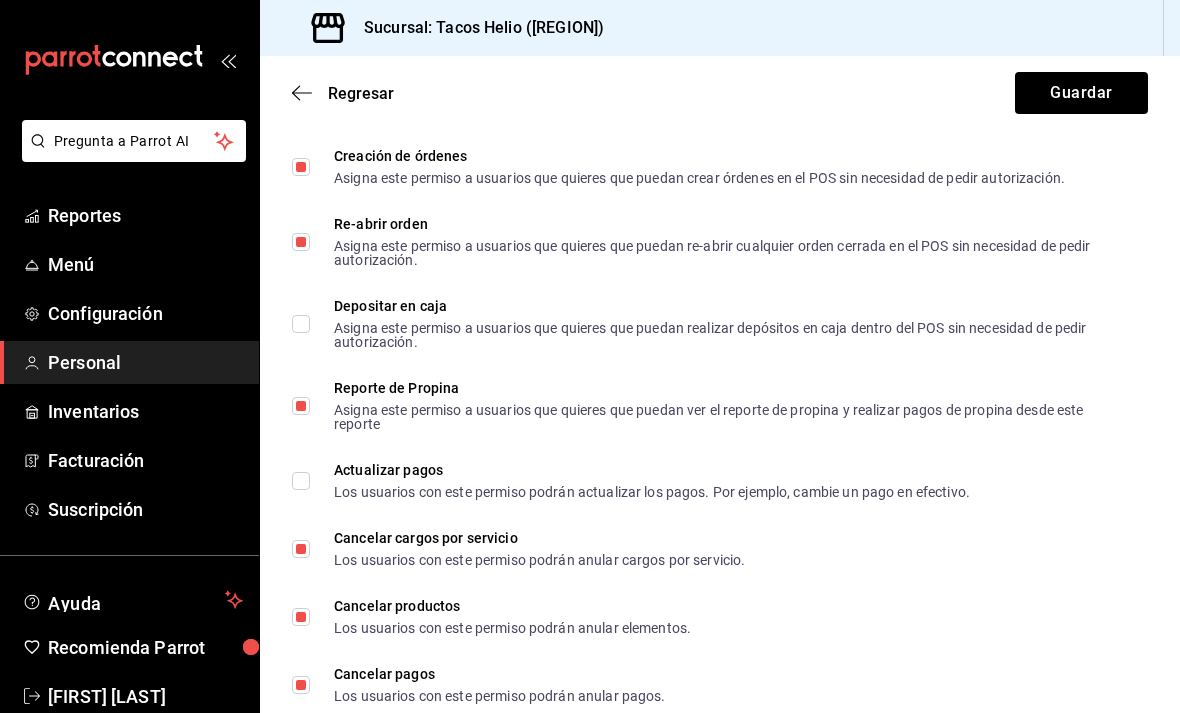 scroll, scrollTop: 2807, scrollLeft: 0, axis: vertical 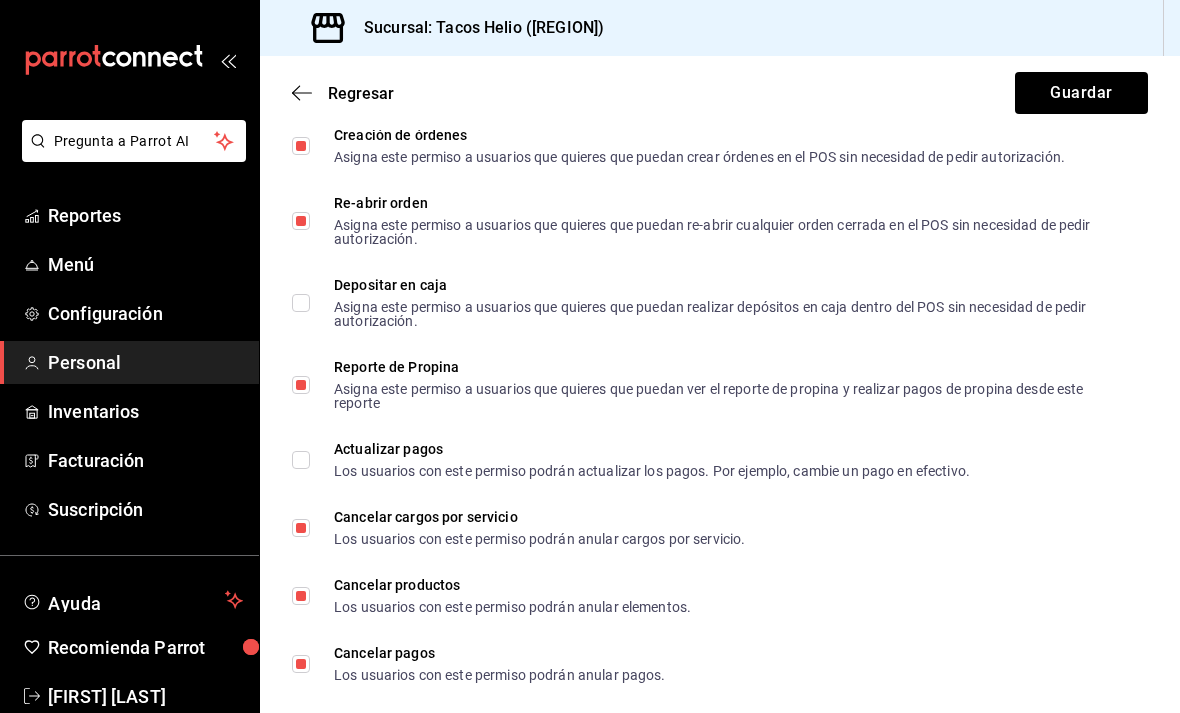 click on "Reporte de Propina Asigna este permiso a usuarios que quieres que puedan ver el reporte de propina y realizar pagos de propina desde este reporte" at bounding box center [301, 385] 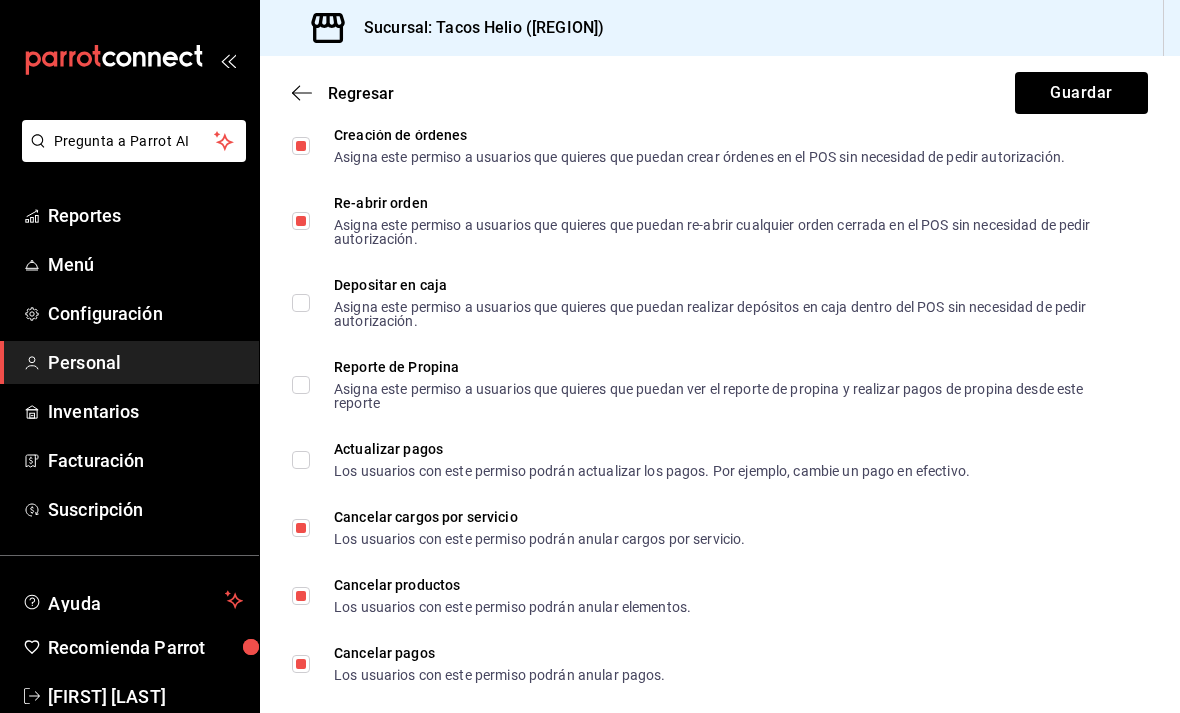 click on "Reporte de Propina Asigna este permiso a usuarios que quieres que puedan ver el reporte de propina y realizar pagos de propina desde este reporte" at bounding box center [301, 385] 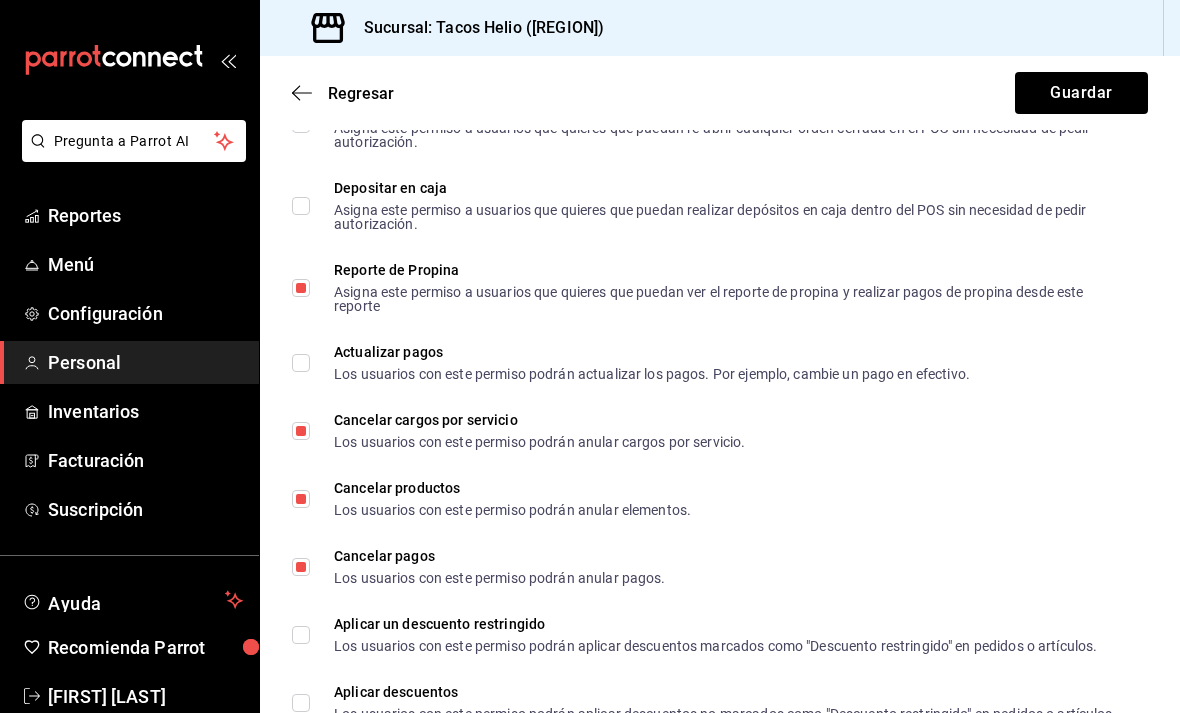 scroll, scrollTop: 2928, scrollLeft: 0, axis: vertical 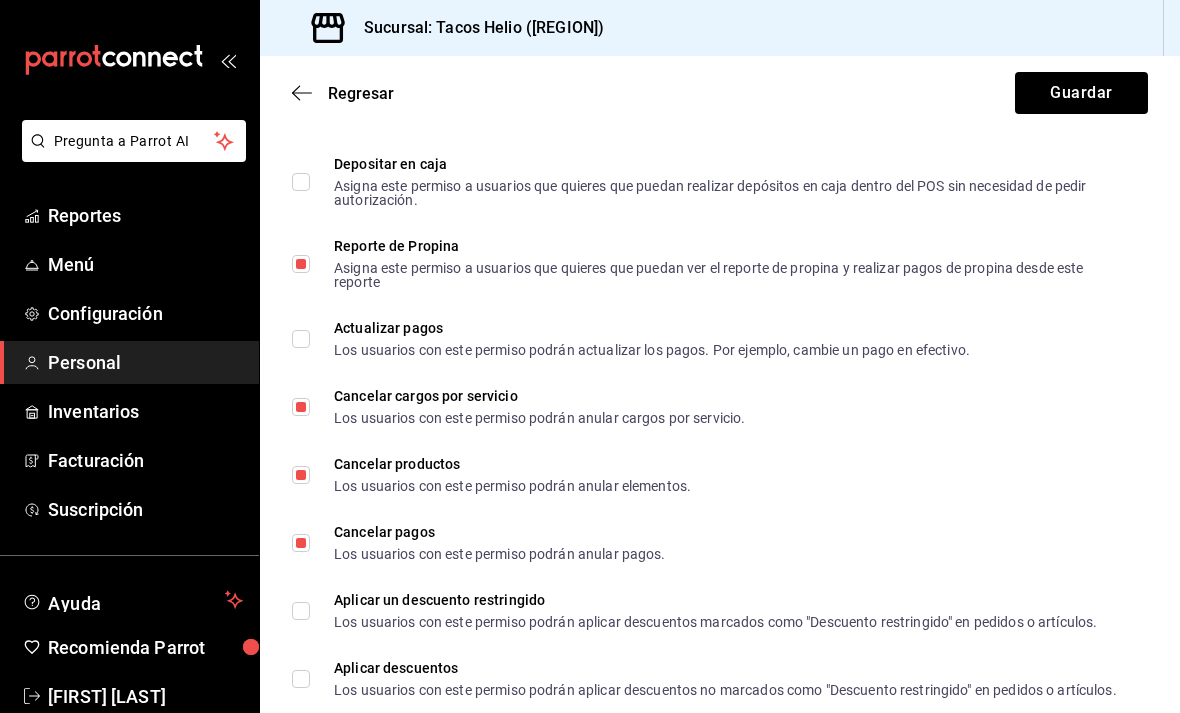 click on "Cancelar pagos Los usuarios con este permiso podrán anular pagos." at bounding box center [301, 543] 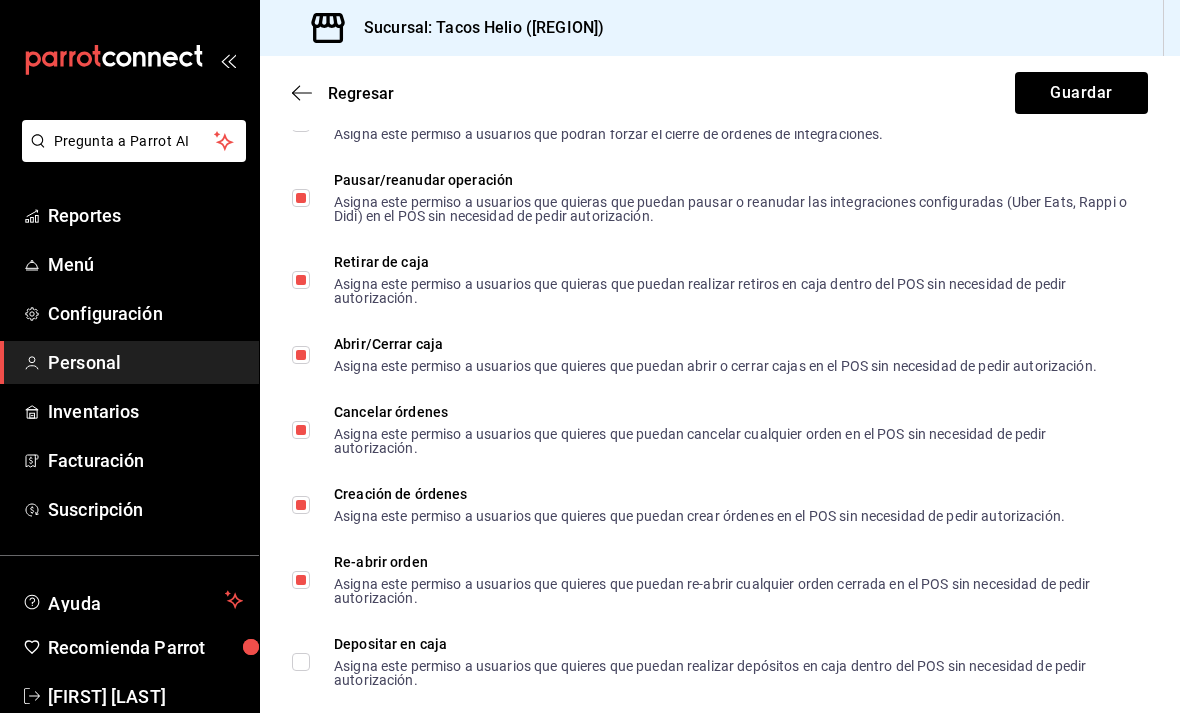 scroll, scrollTop: 2447, scrollLeft: 0, axis: vertical 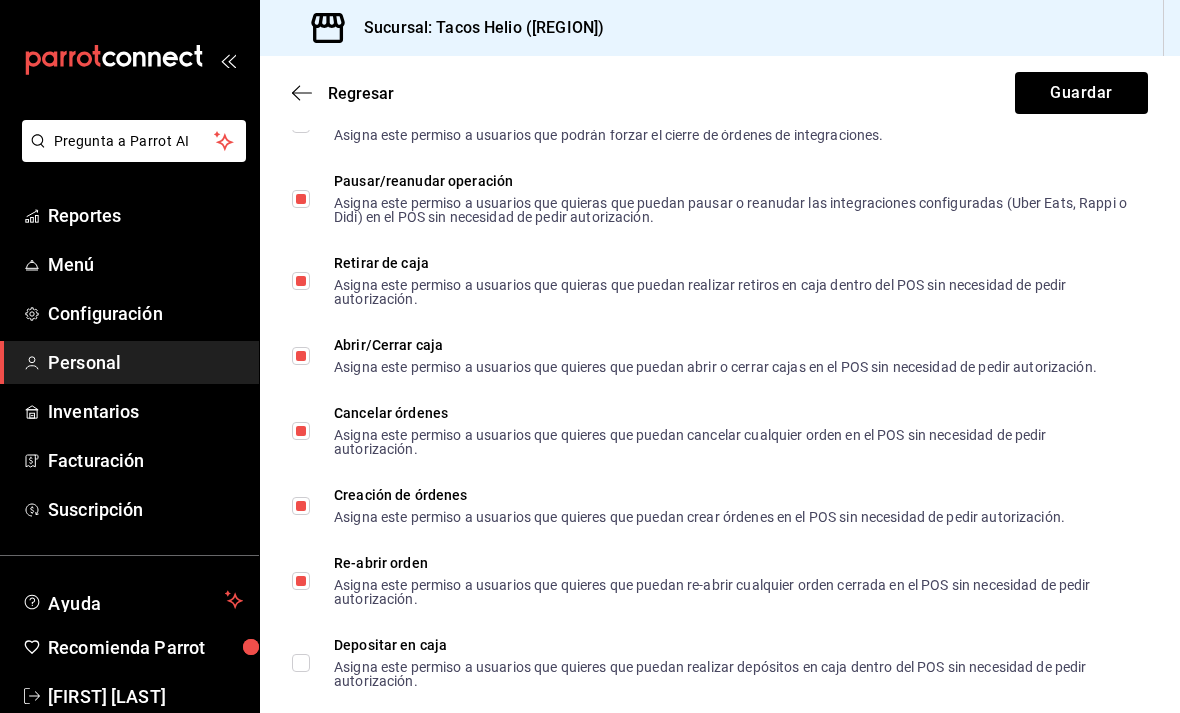 click on "Abrir/Cerrar caja Asigna este permiso a usuarios que quieres que puedan abrir o cerrar cajas en el POS sin necesidad de pedir autorización." at bounding box center [703, 356] 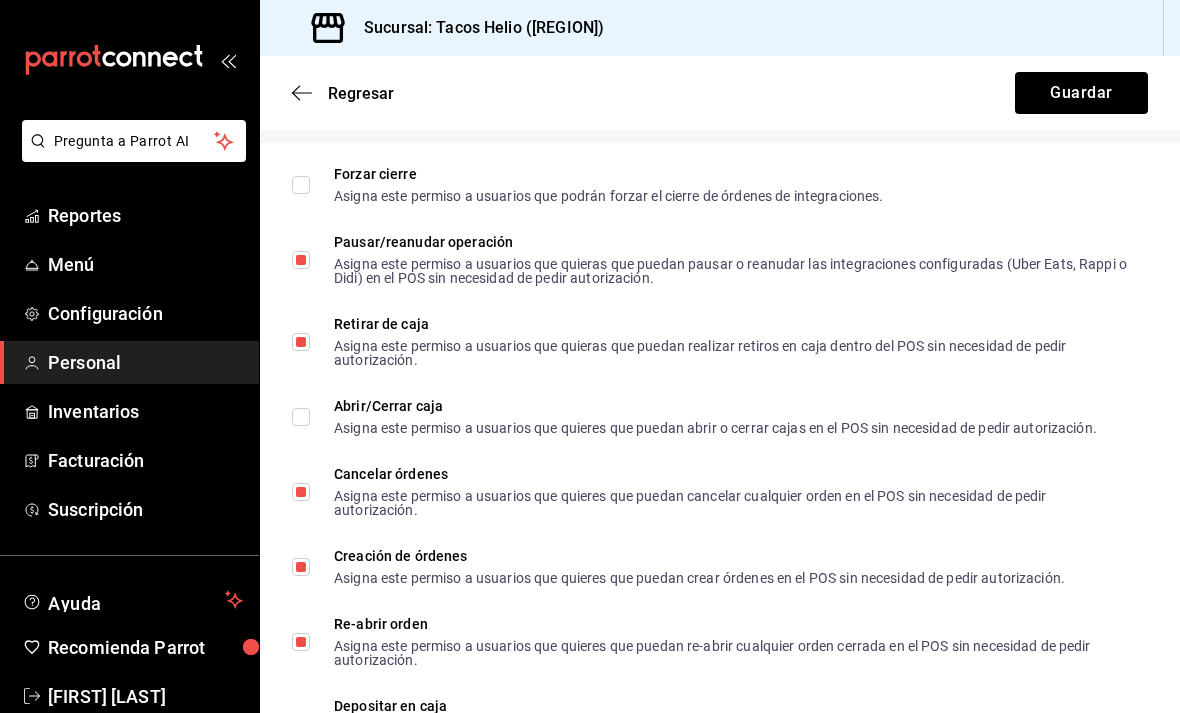 scroll, scrollTop: 2381, scrollLeft: 0, axis: vertical 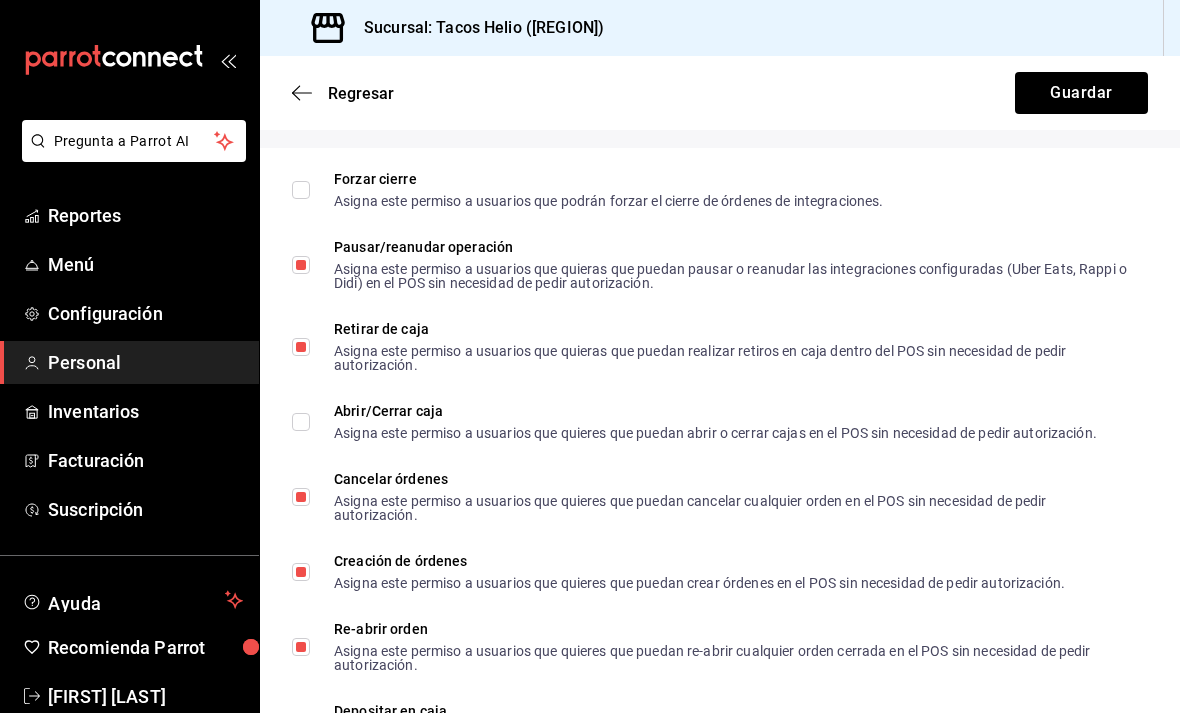click on "Pausar/reanudar operación Asigna este permiso a usuarios que quieras que puedan pausar o reanudar las integraciones configuradas (Uber Eats, Rappi o Didi) en el POS sin necesidad de pedir autorización." at bounding box center (301, 265) 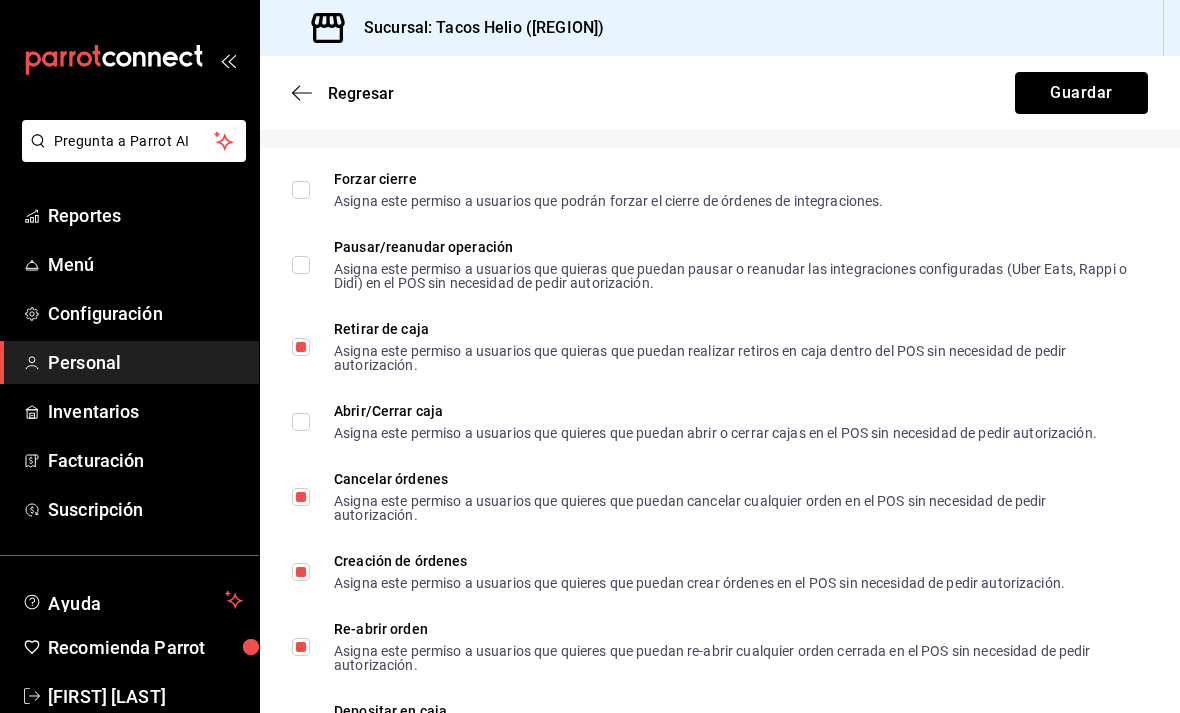click on "Guardar" at bounding box center (1081, 93) 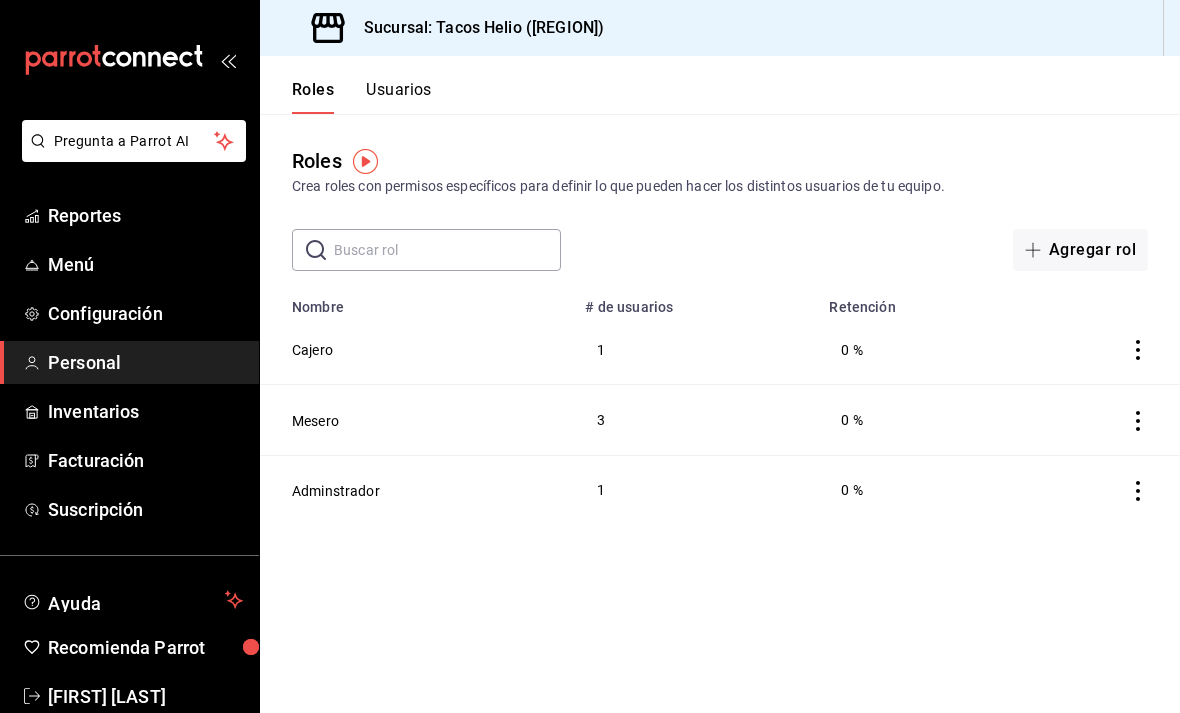 click 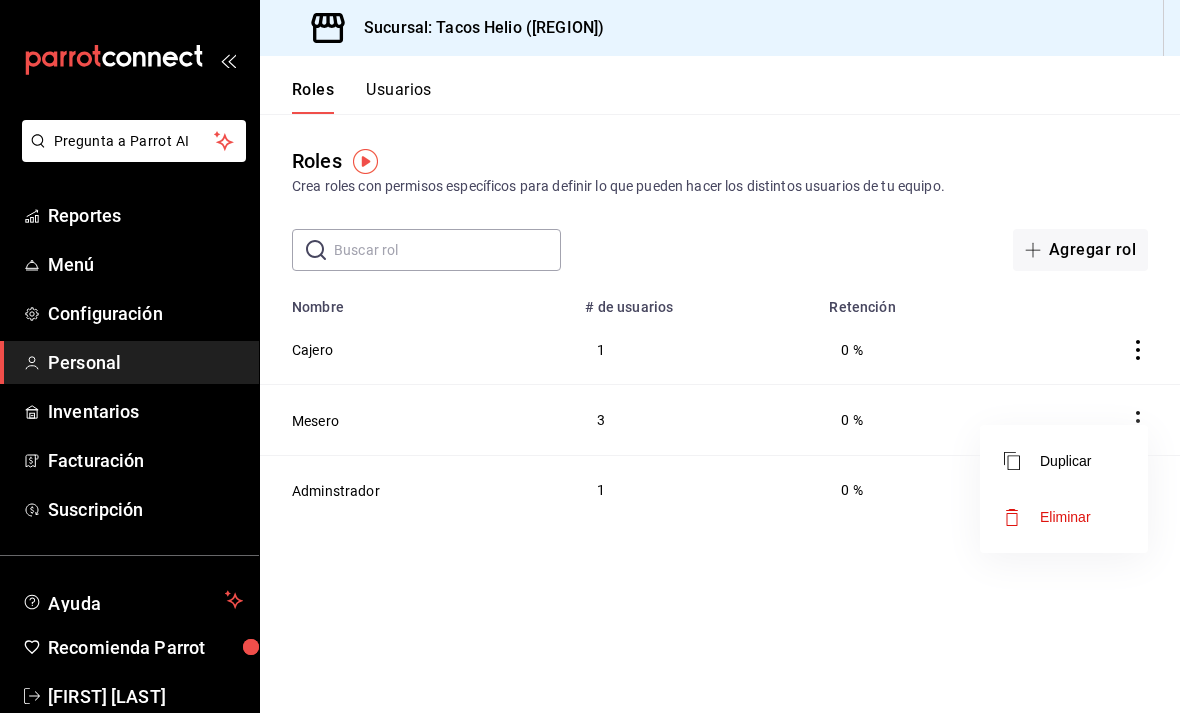 click at bounding box center (590, 356) 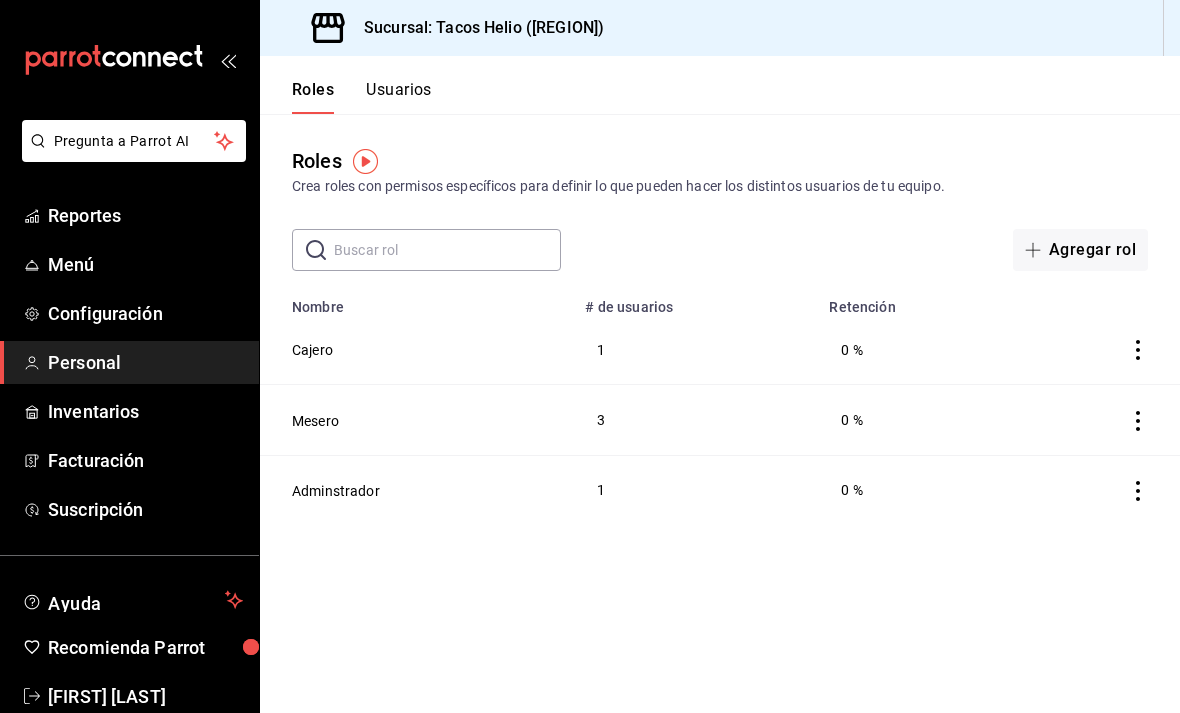 click on "Adminstrador" at bounding box center [336, 491] 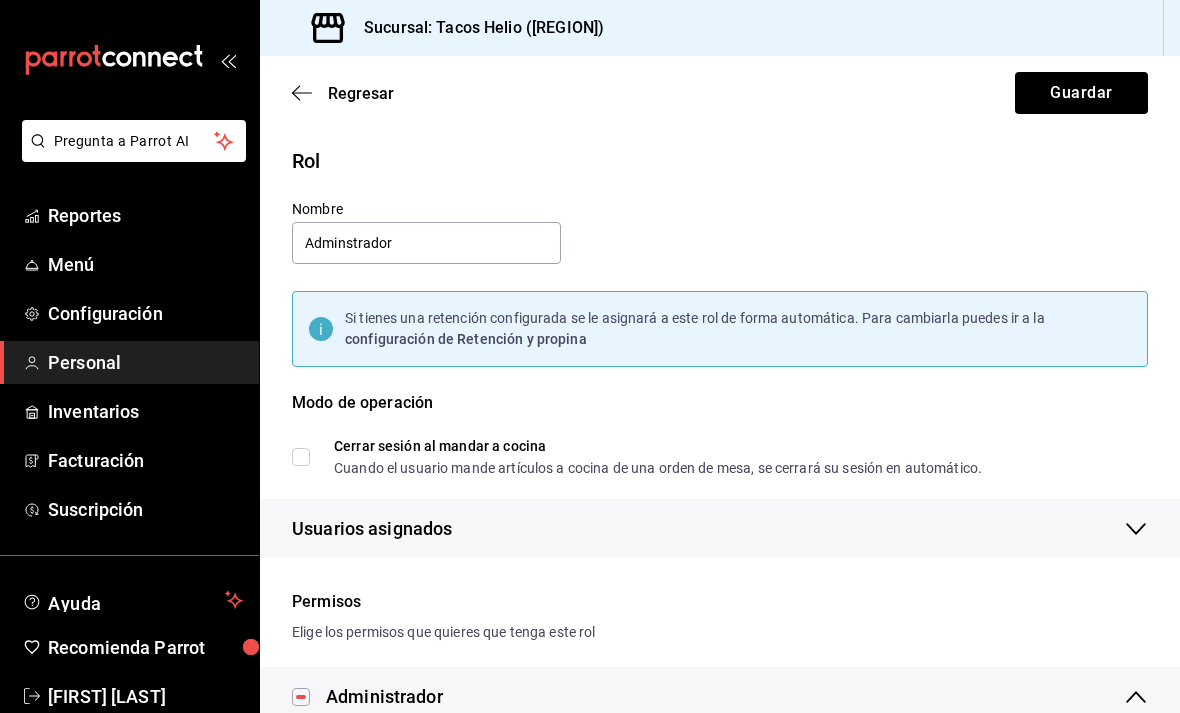 scroll, scrollTop: 0, scrollLeft: 0, axis: both 